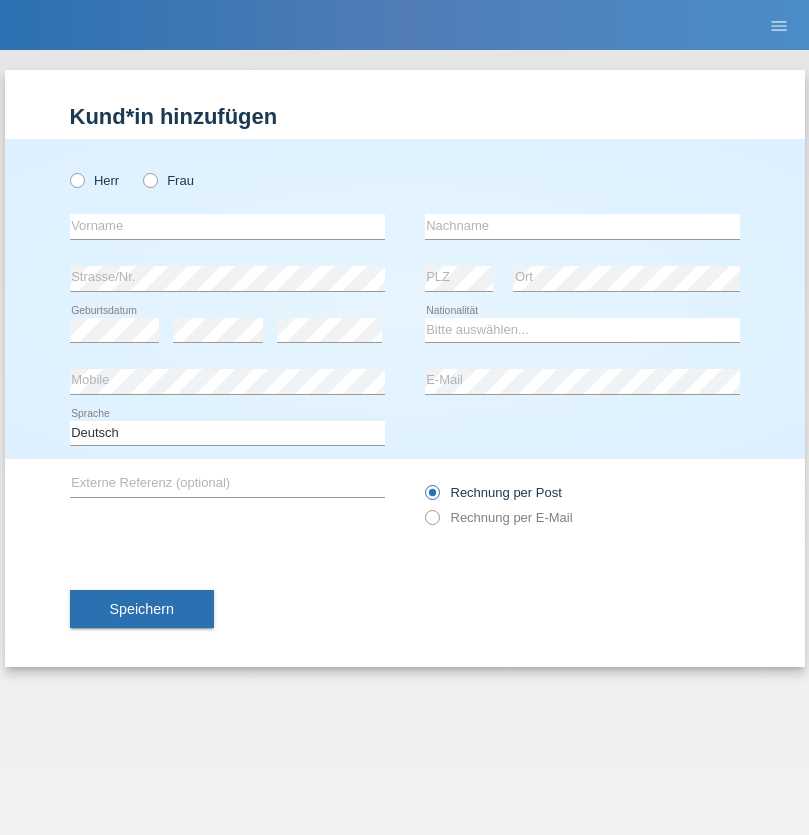 scroll, scrollTop: 0, scrollLeft: 0, axis: both 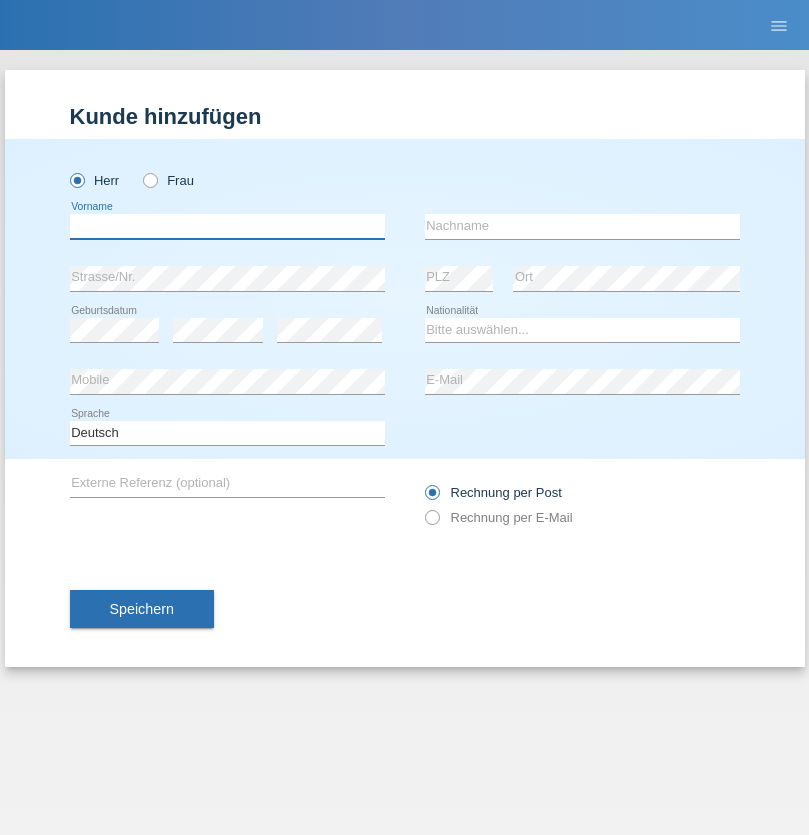 click at bounding box center (227, 226) 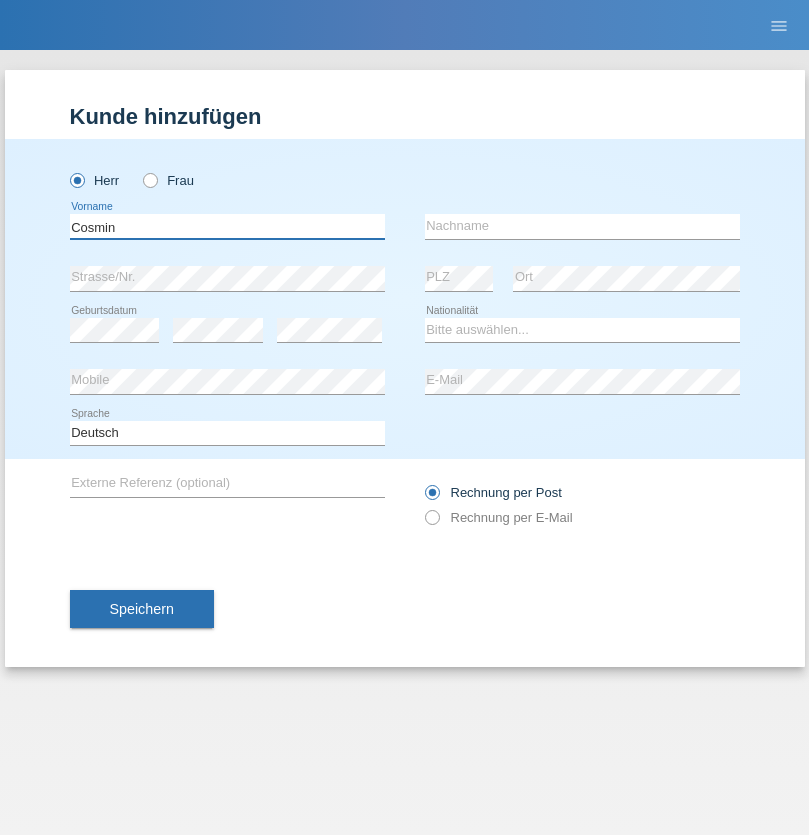 type on "Cosmin" 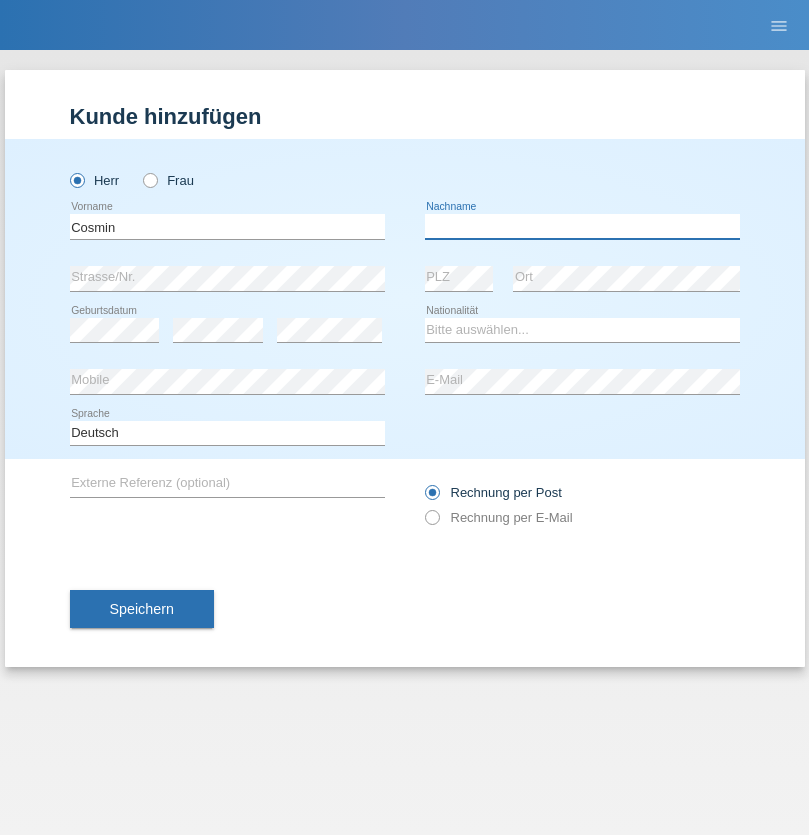 click at bounding box center (582, 226) 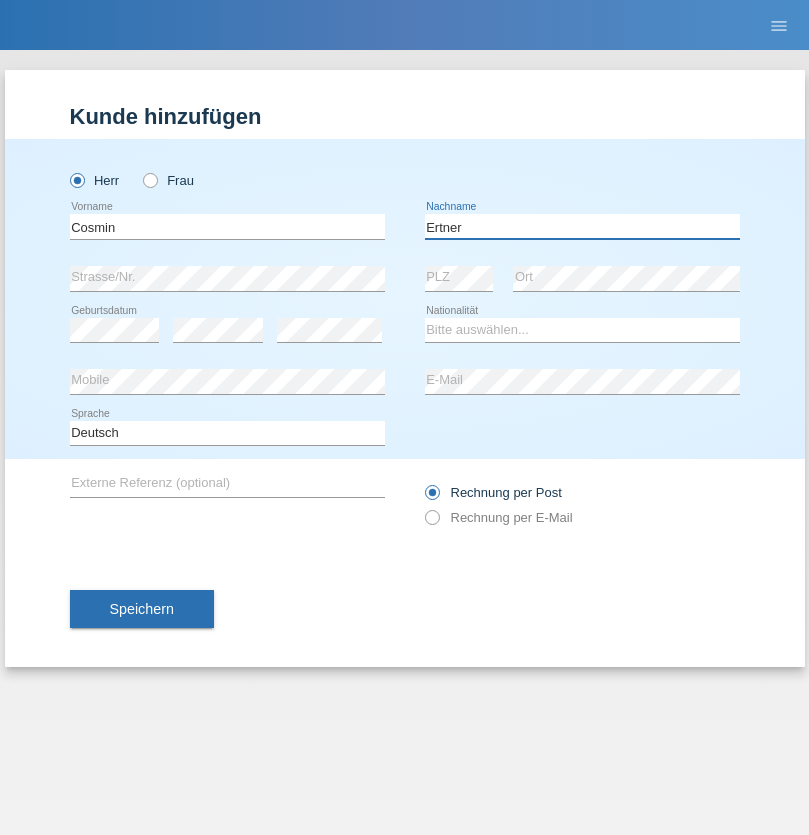 type on "Ertner" 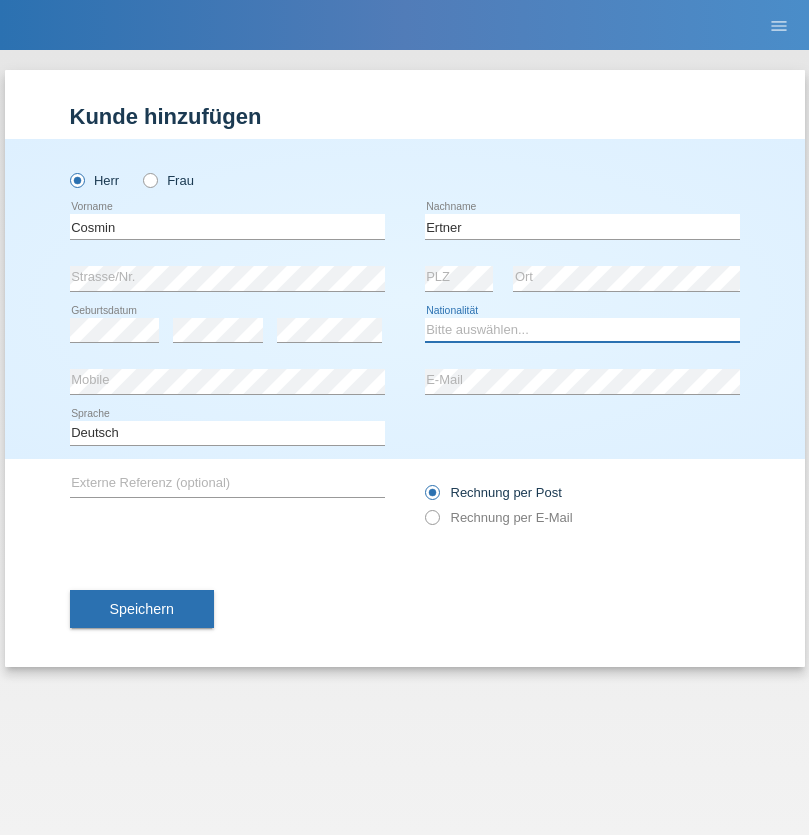 select on "RO" 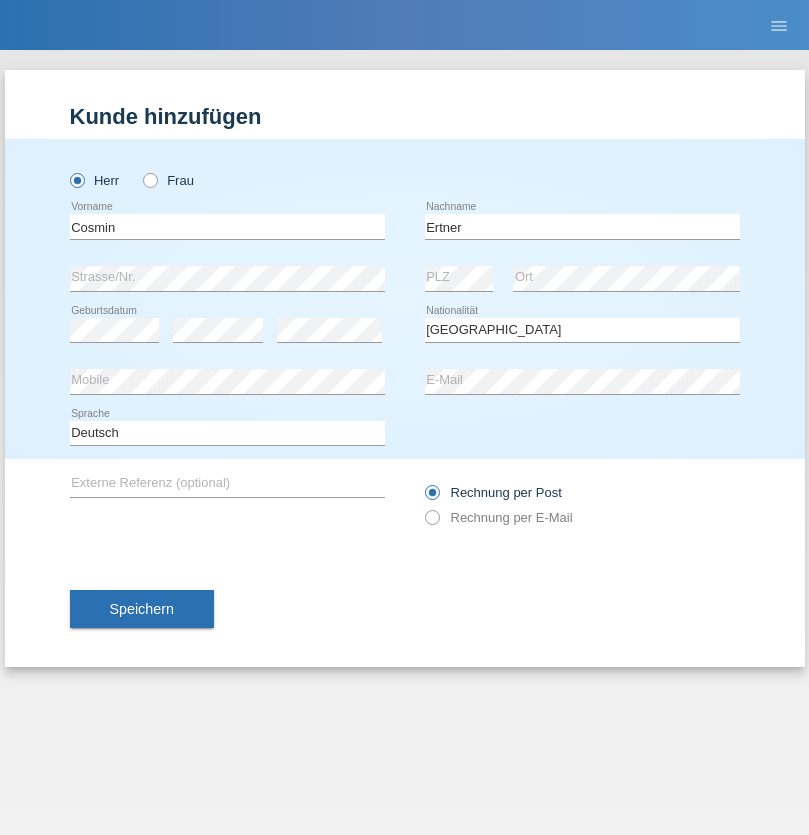 select on "C" 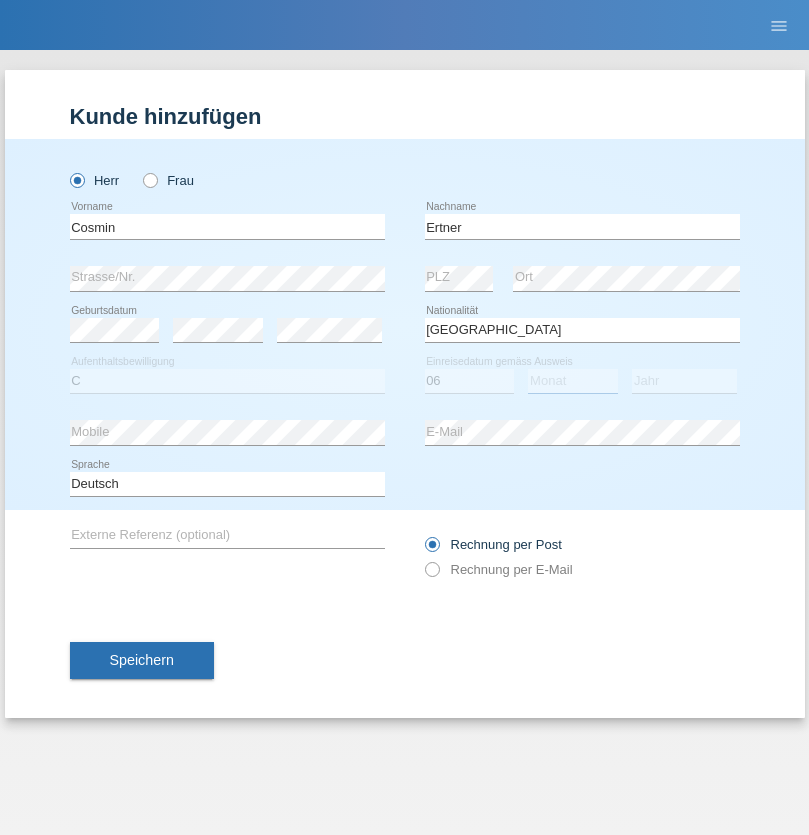 select on "05" 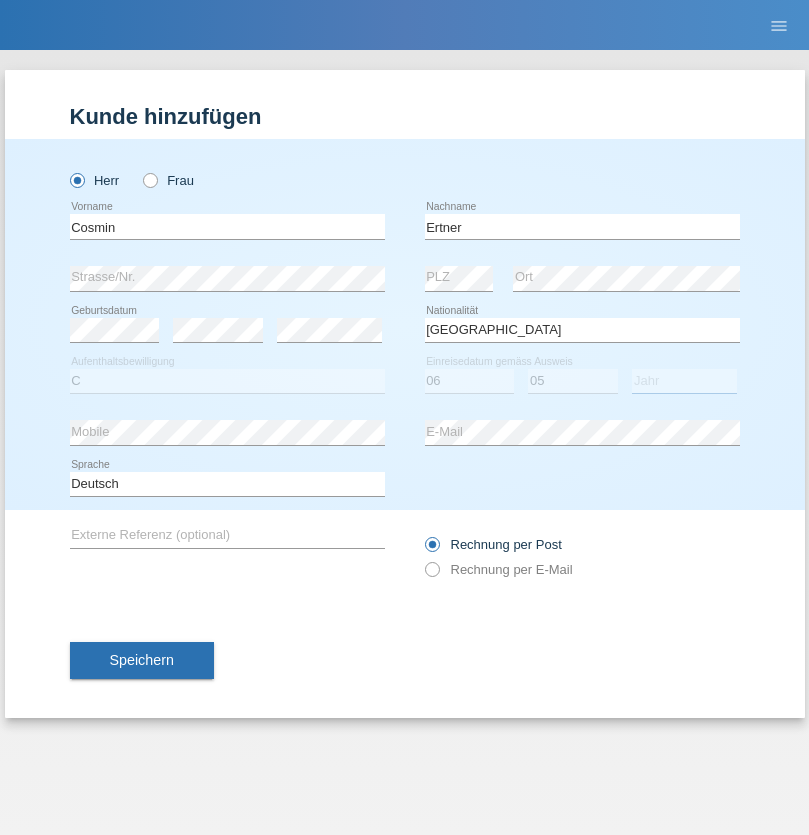select on "2021" 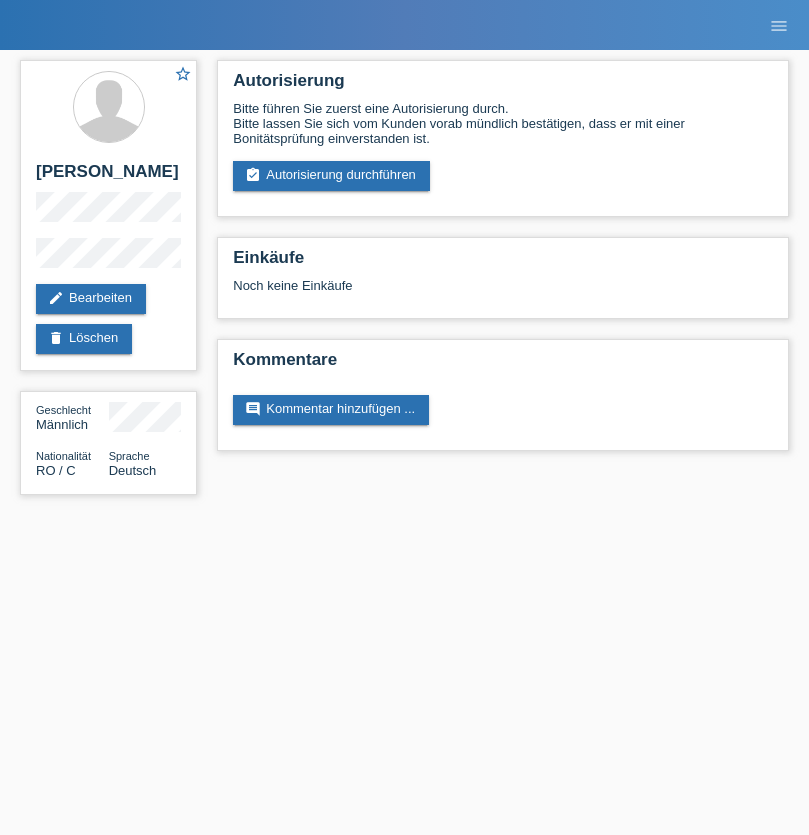 scroll, scrollTop: 0, scrollLeft: 0, axis: both 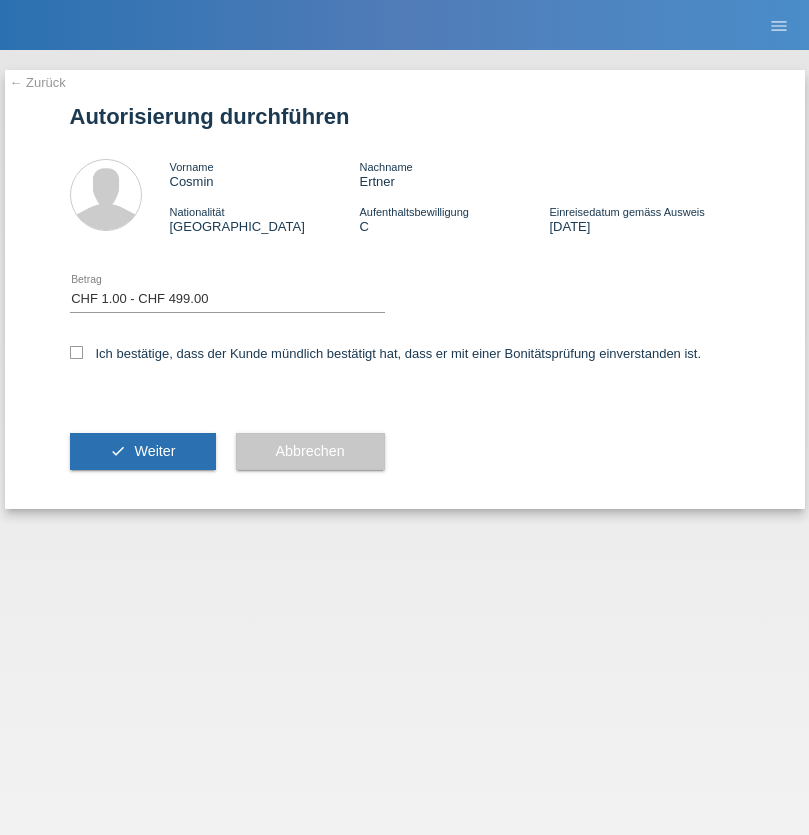 select on "1" 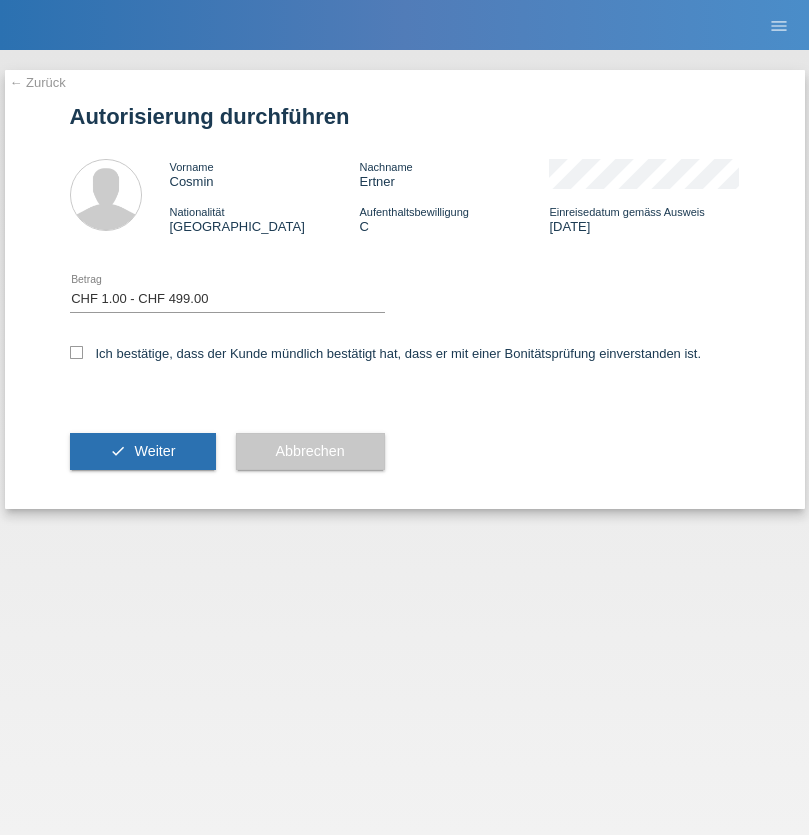 scroll, scrollTop: 0, scrollLeft: 0, axis: both 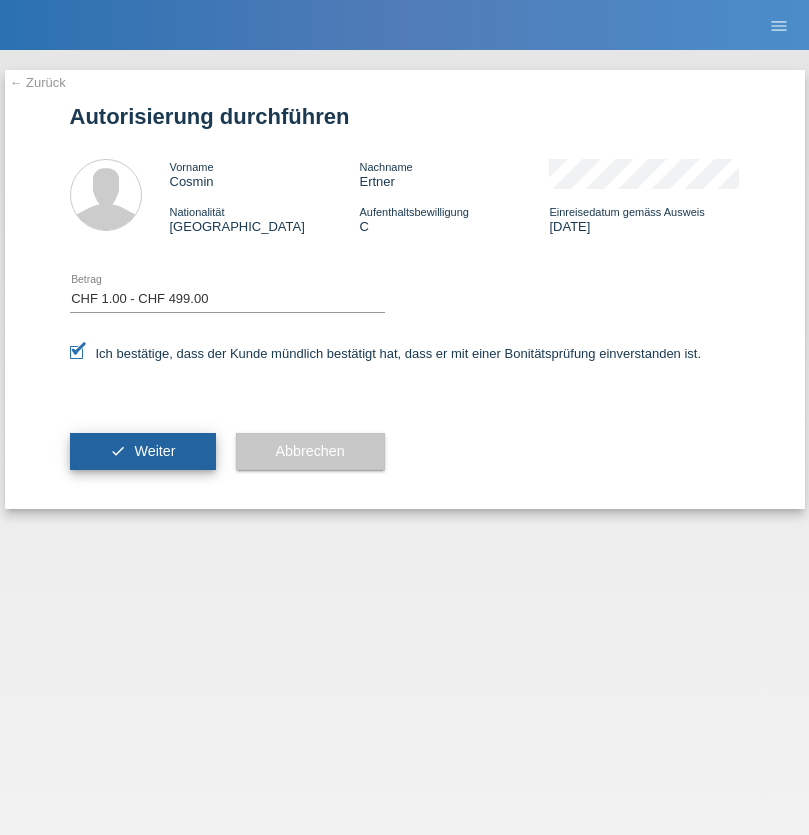 click on "Weiter" at bounding box center [154, 451] 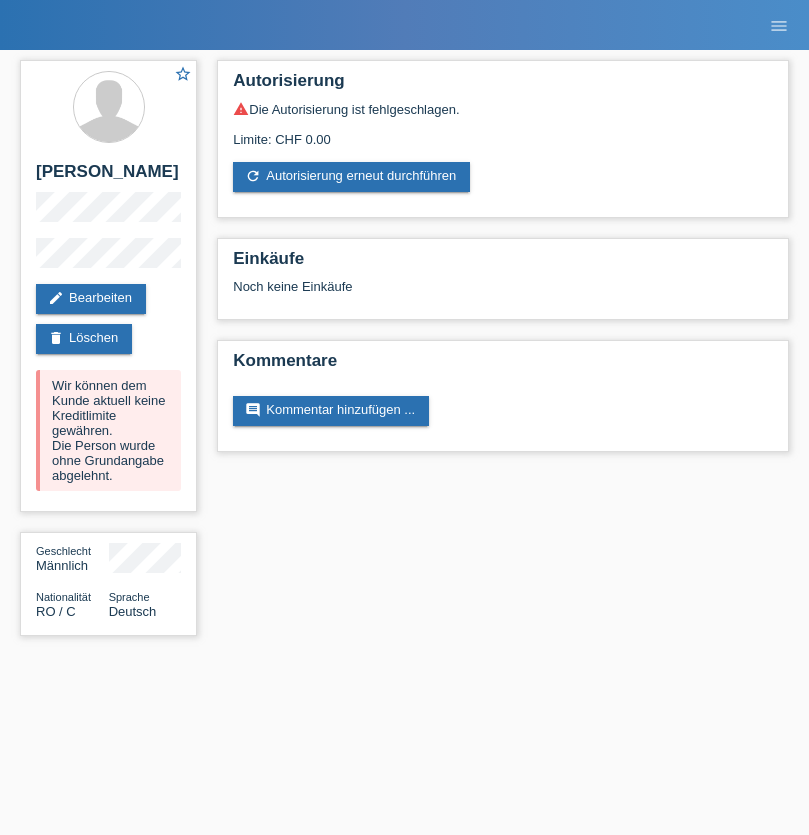 scroll, scrollTop: 0, scrollLeft: 0, axis: both 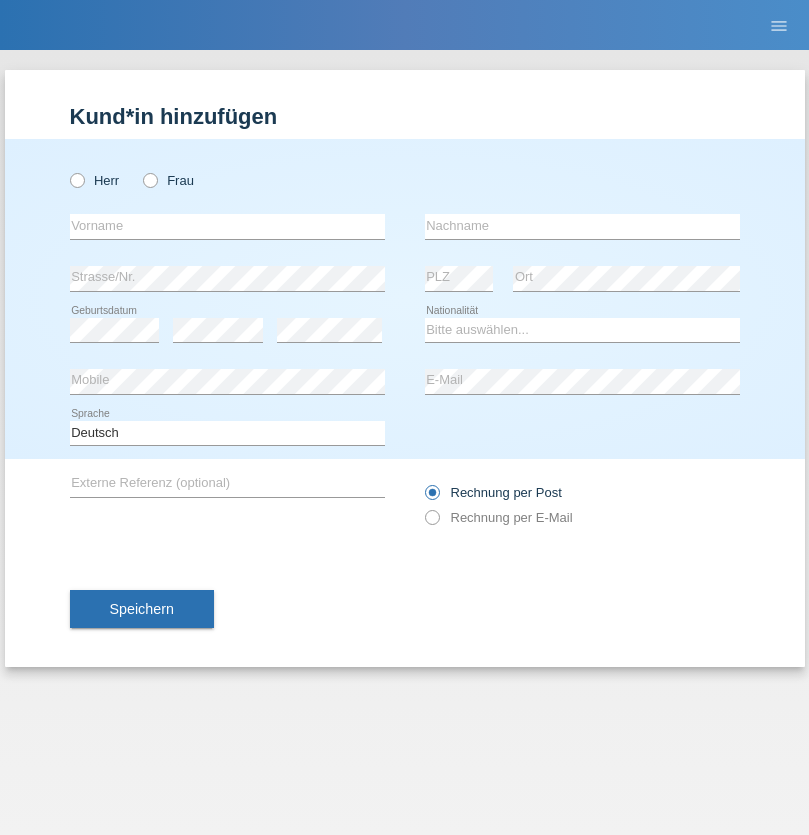 radio on "true" 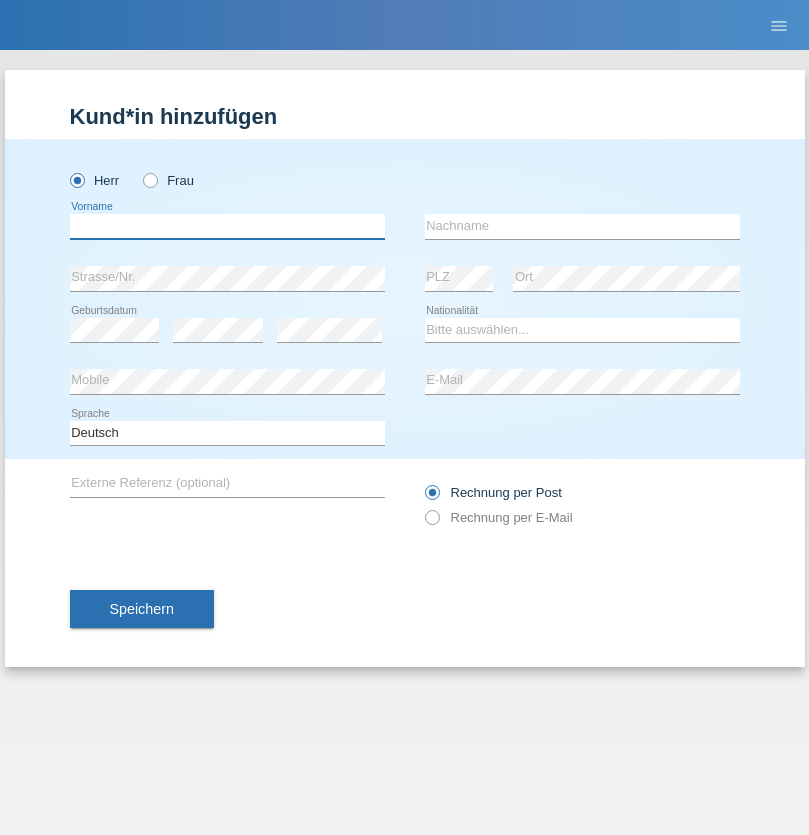 click at bounding box center (227, 226) 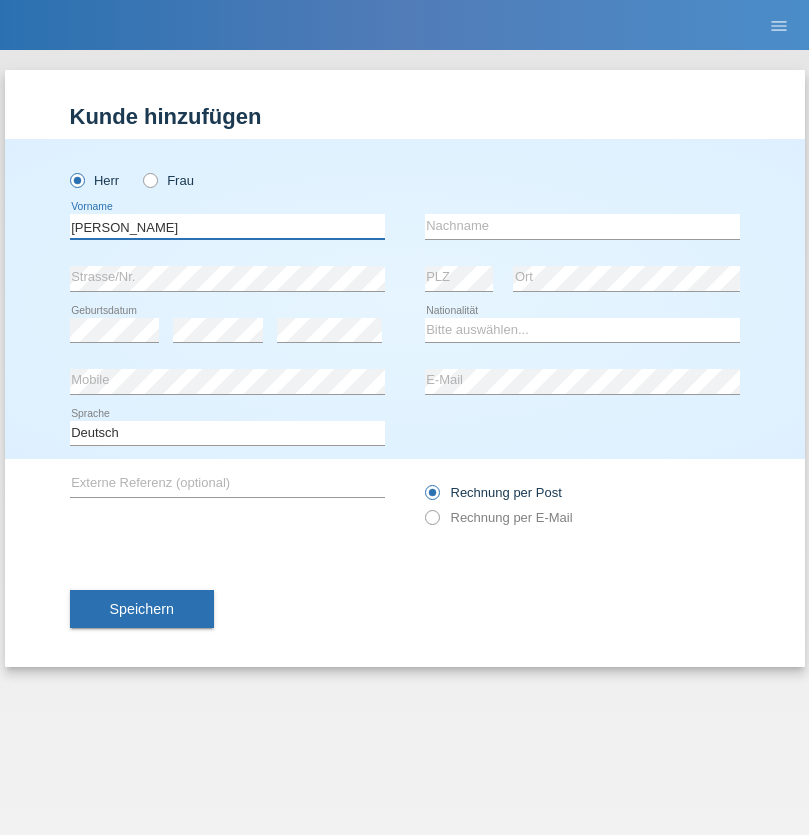 type on "[PERSON_NAME]" 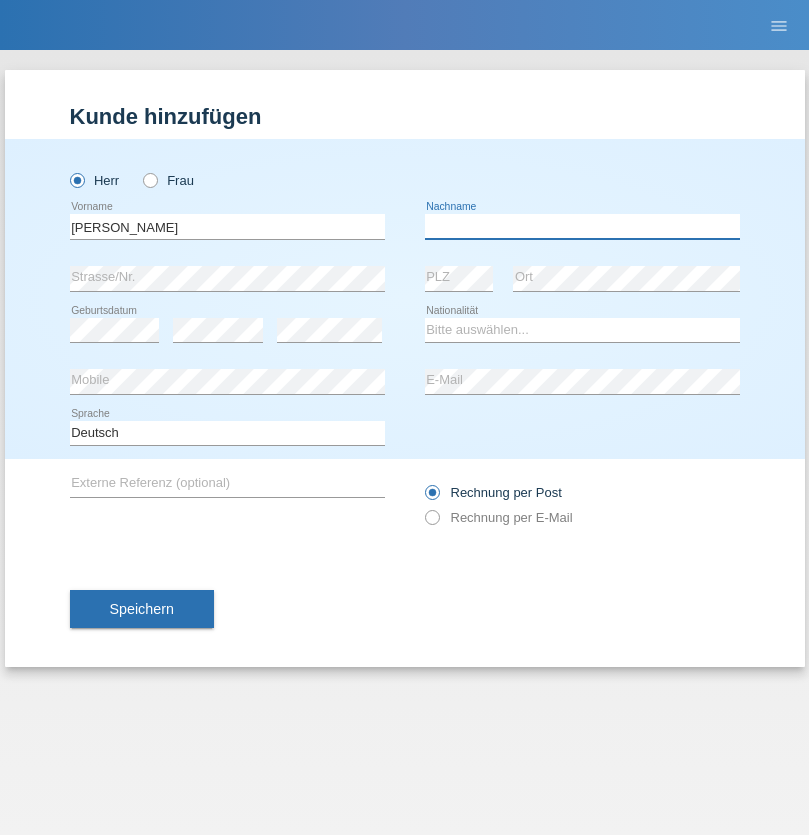 click at bounding box center (582, 226) 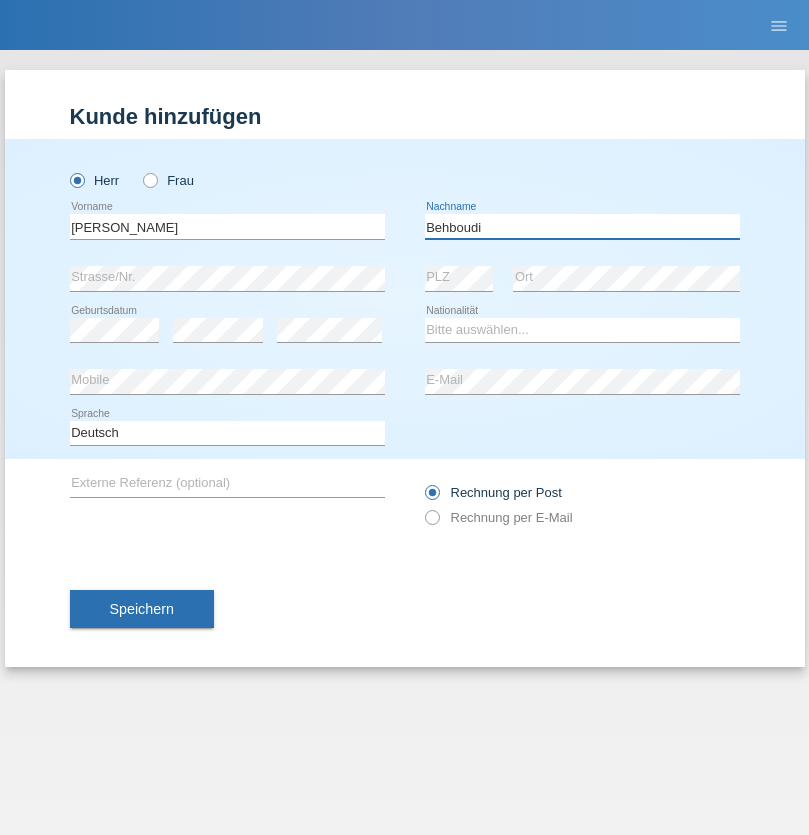 type on "Behboudi" 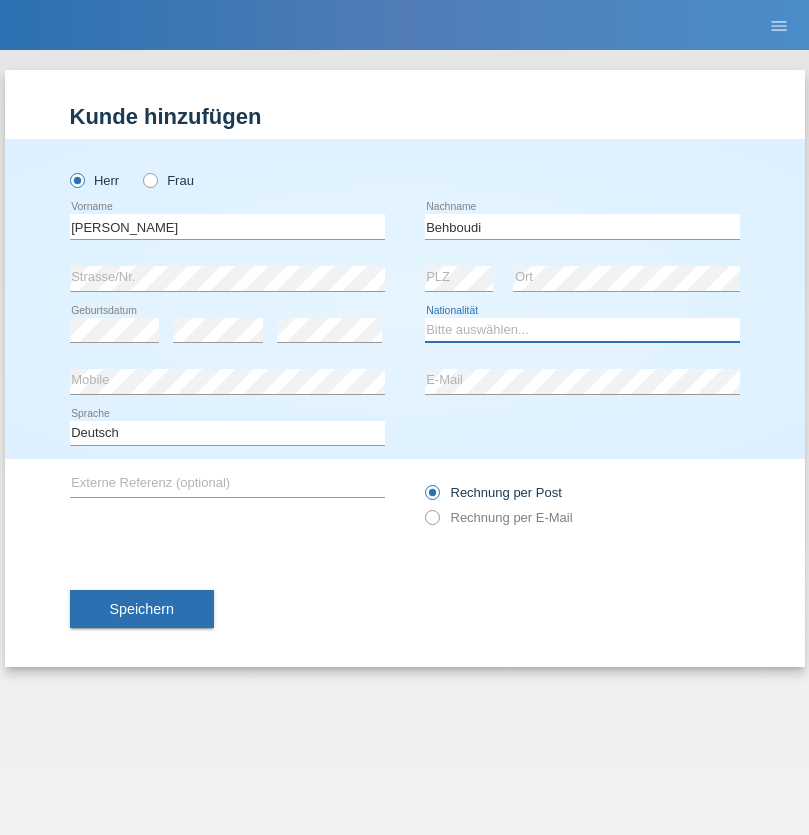 select on "CH" 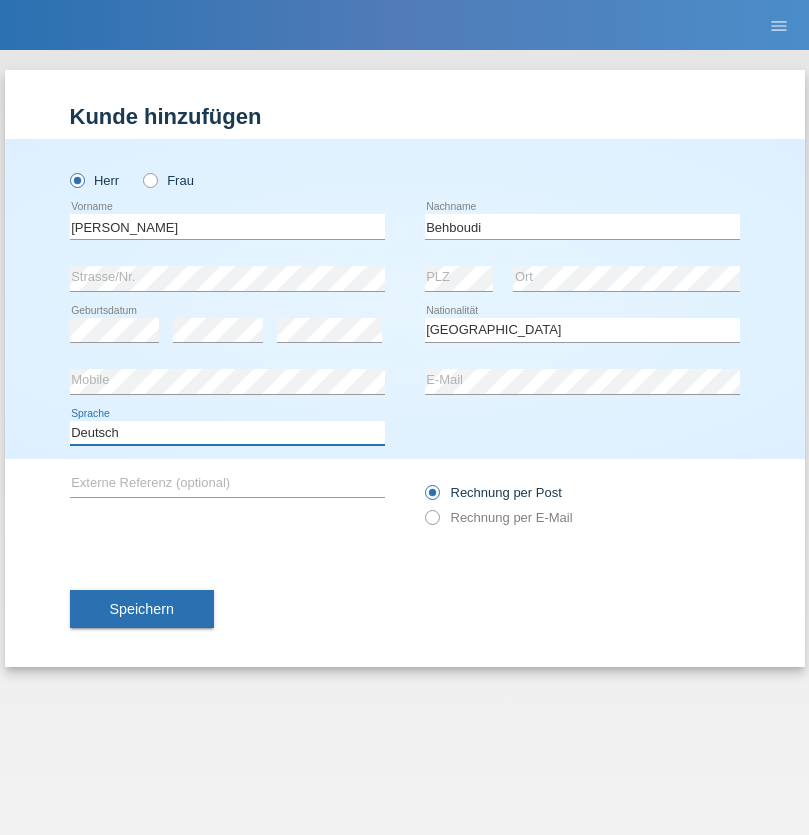 select on "en" 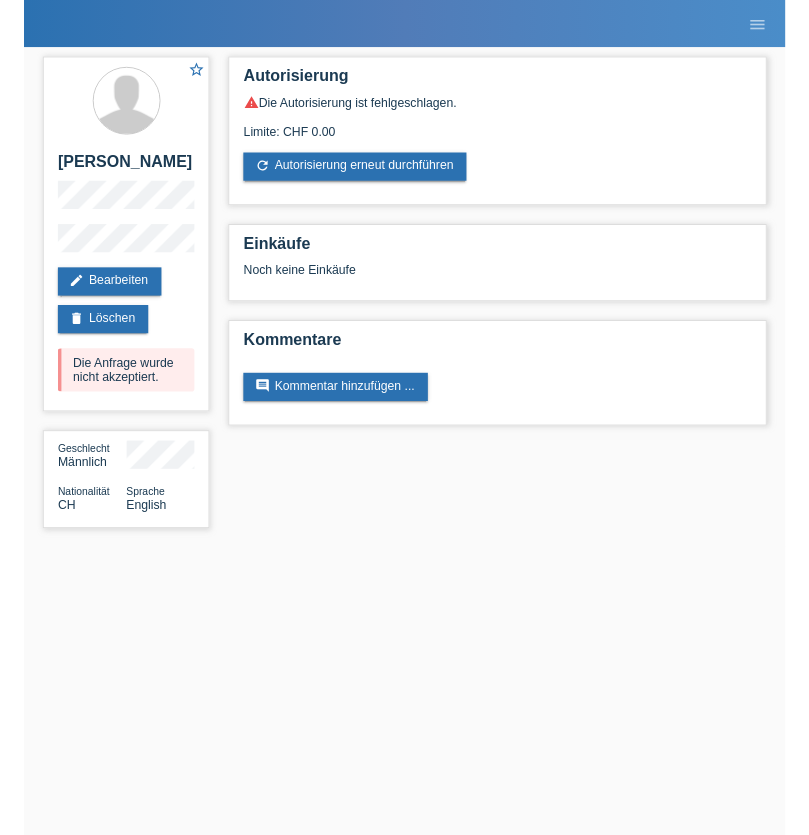 scroll, scrollTop: 0, scrollLeft: 0, axis: both 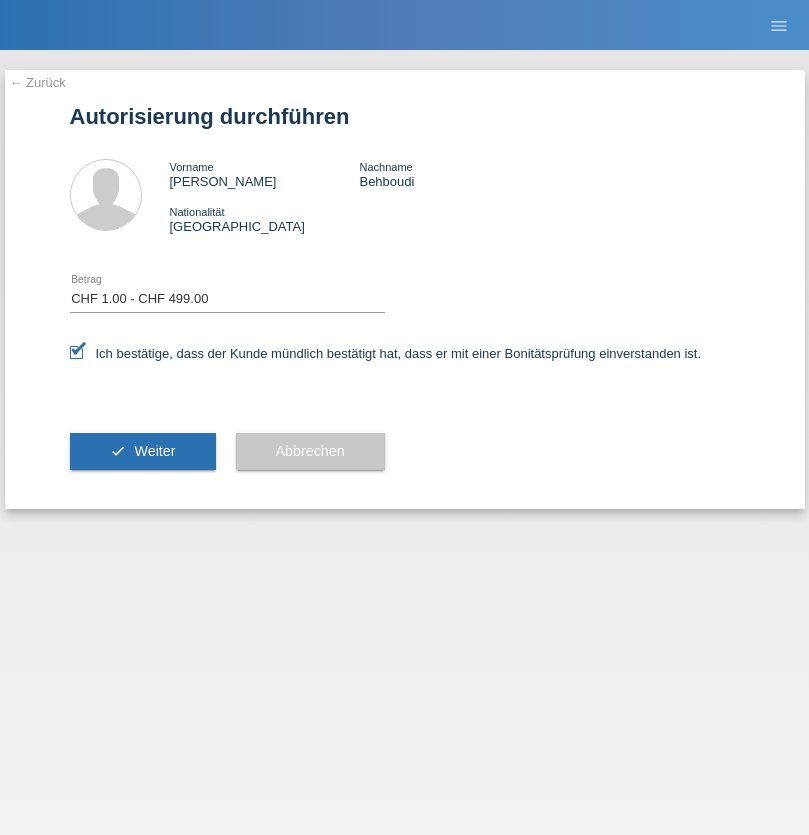 select on "1" 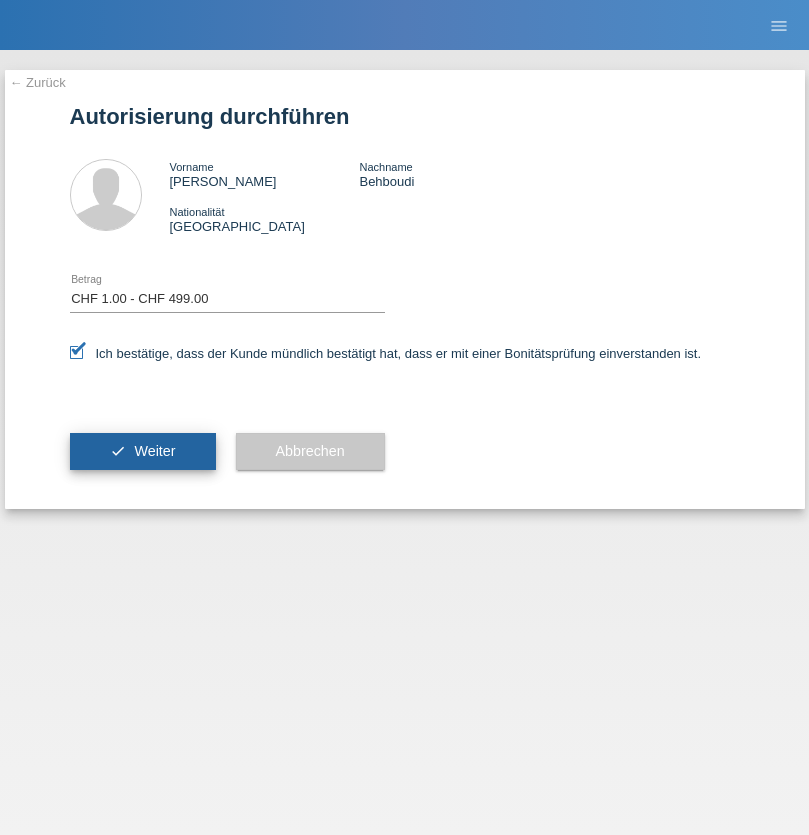 click on "Weiter" at bounding box center [154, 451] 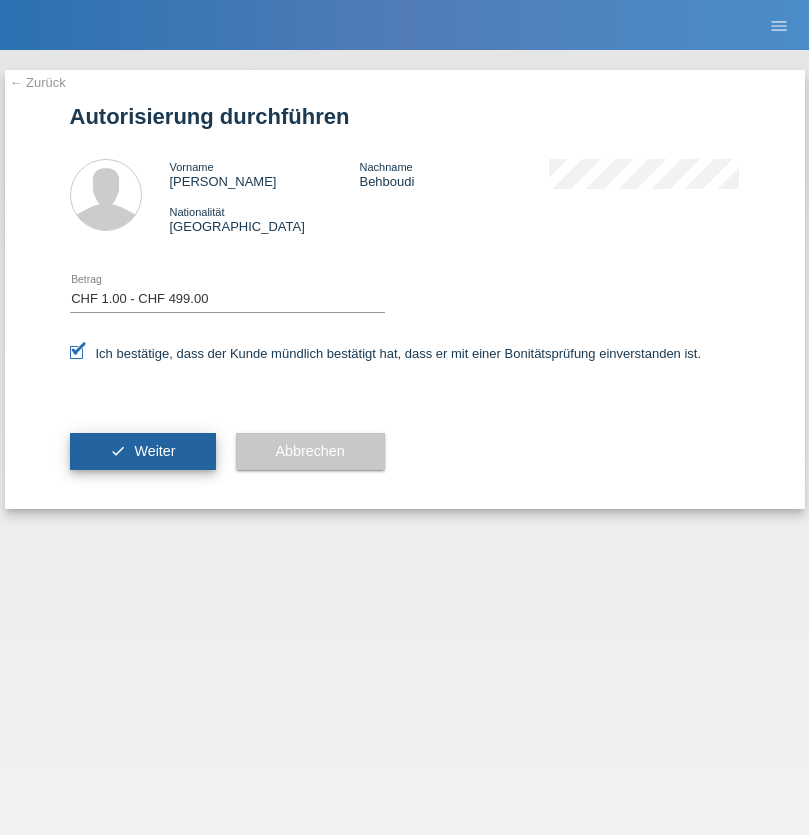 scroll, scrollTop: 0, scrollLeft: 0, axis: both 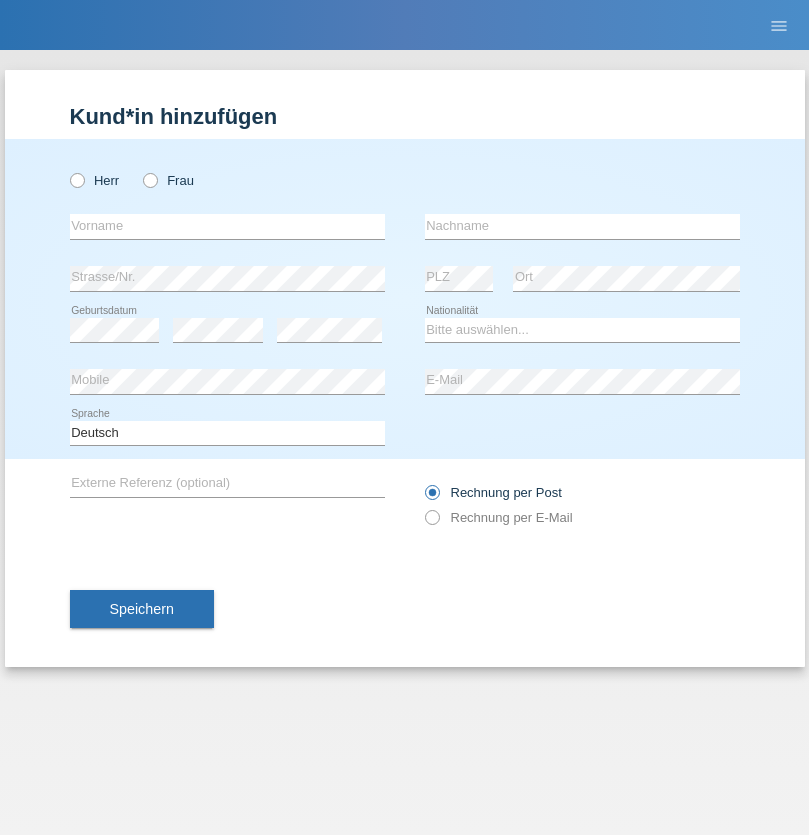 radio on "true" 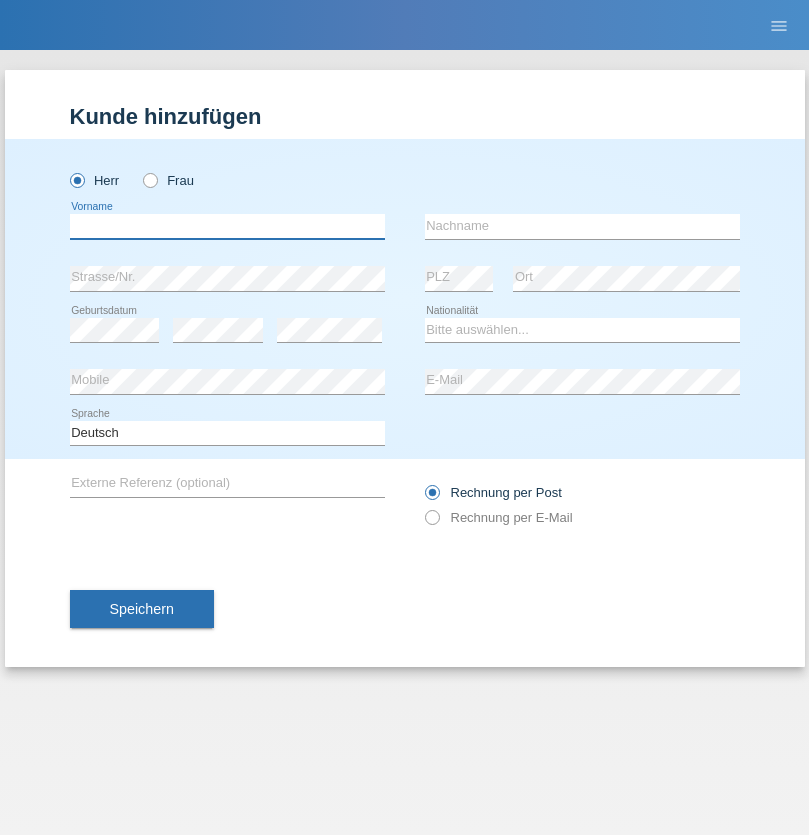 click at bounding box center [227, 226] 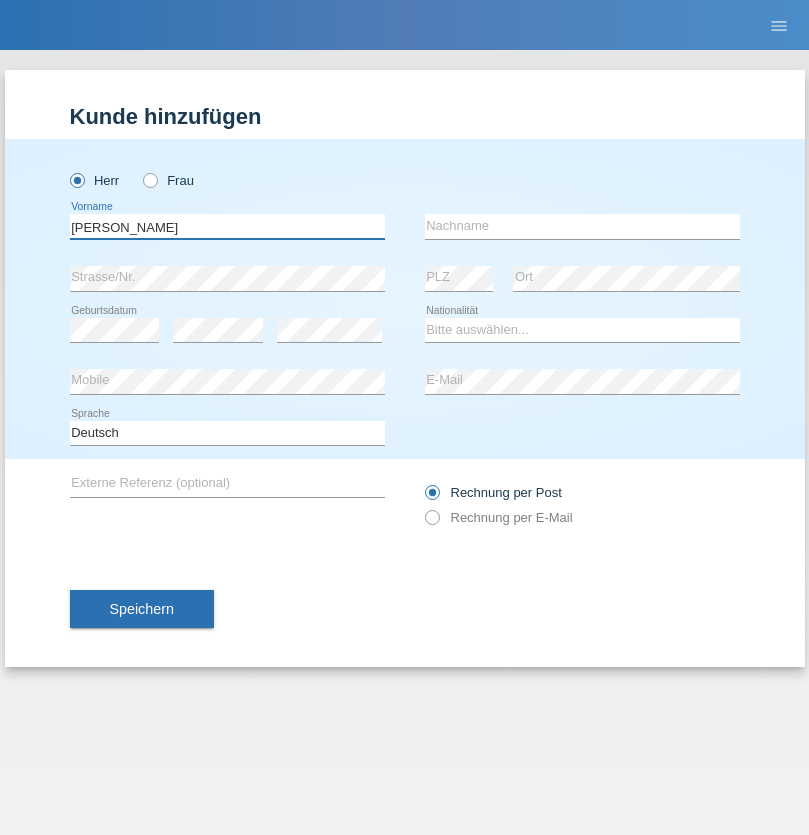 type on "[PERSON_NAME]" 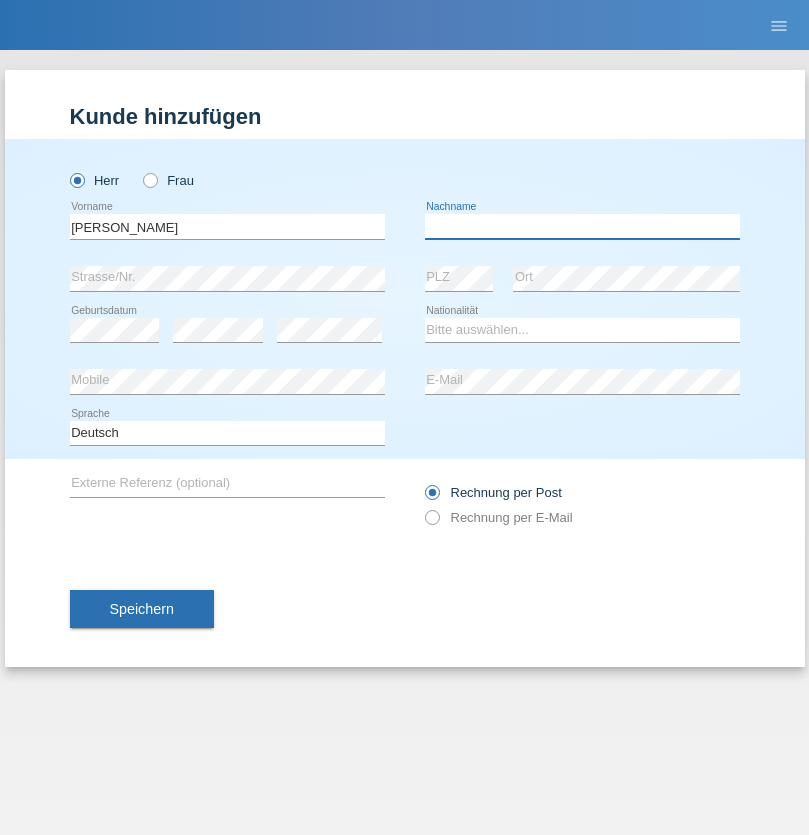 click at bounding box center [582, 226] 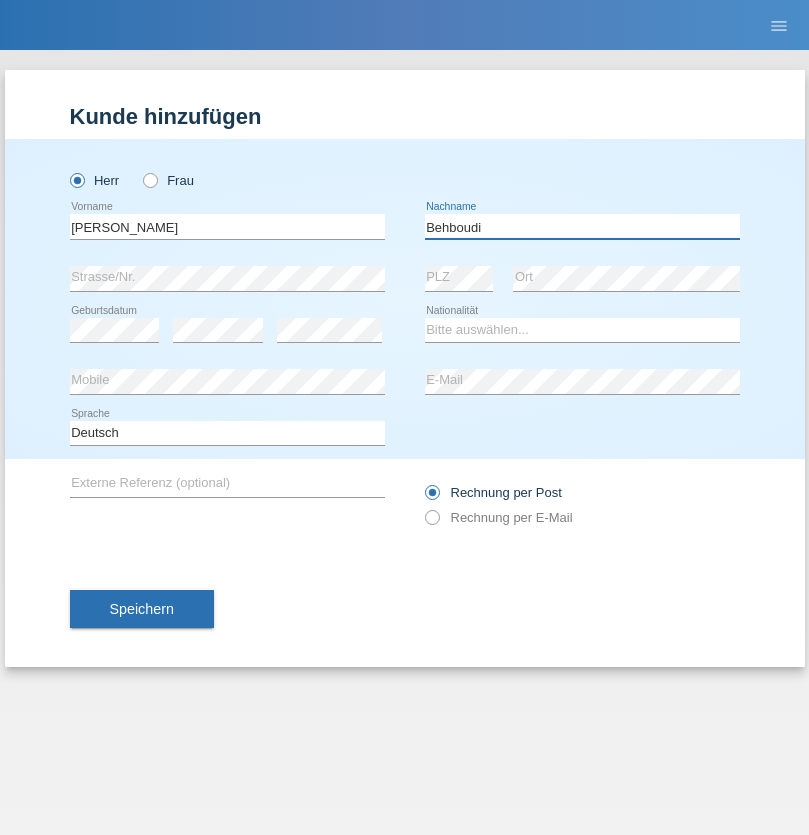 type on "Behboudi" 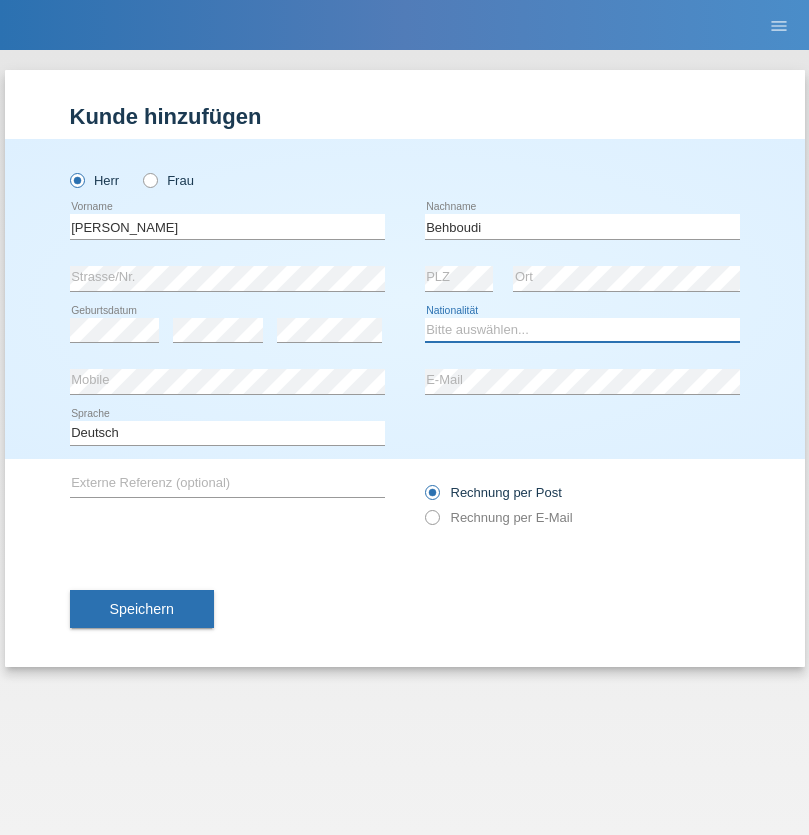 select on "AF" 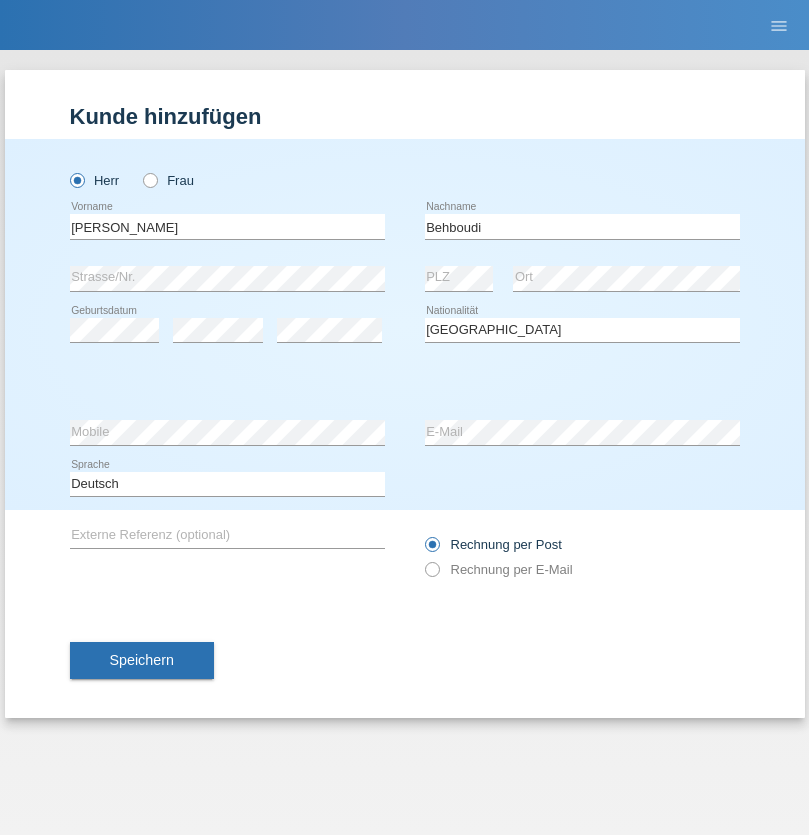 select on "C" 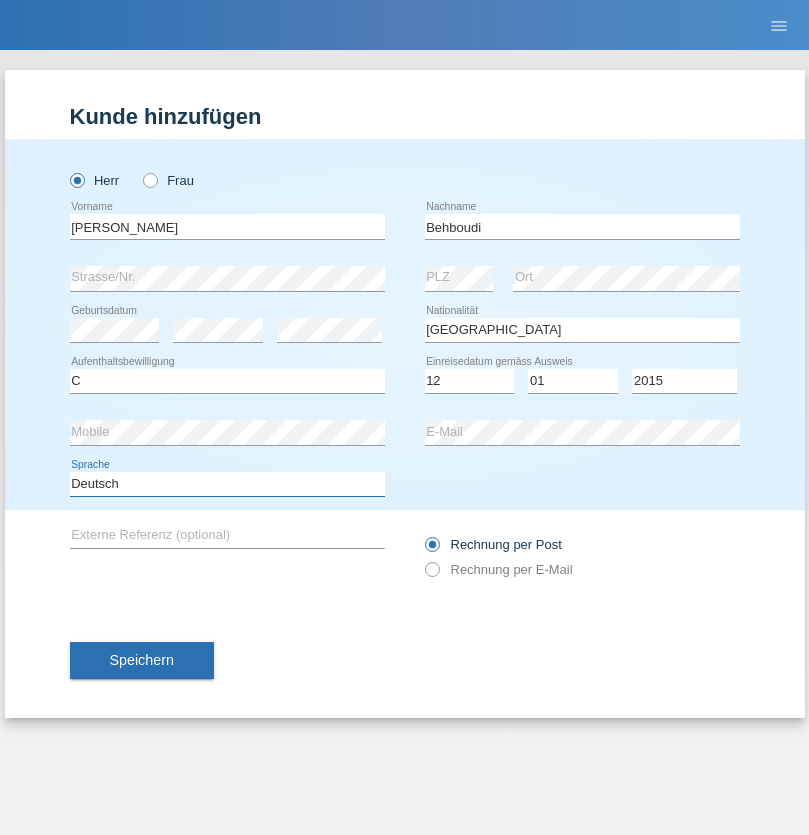 select on "en" 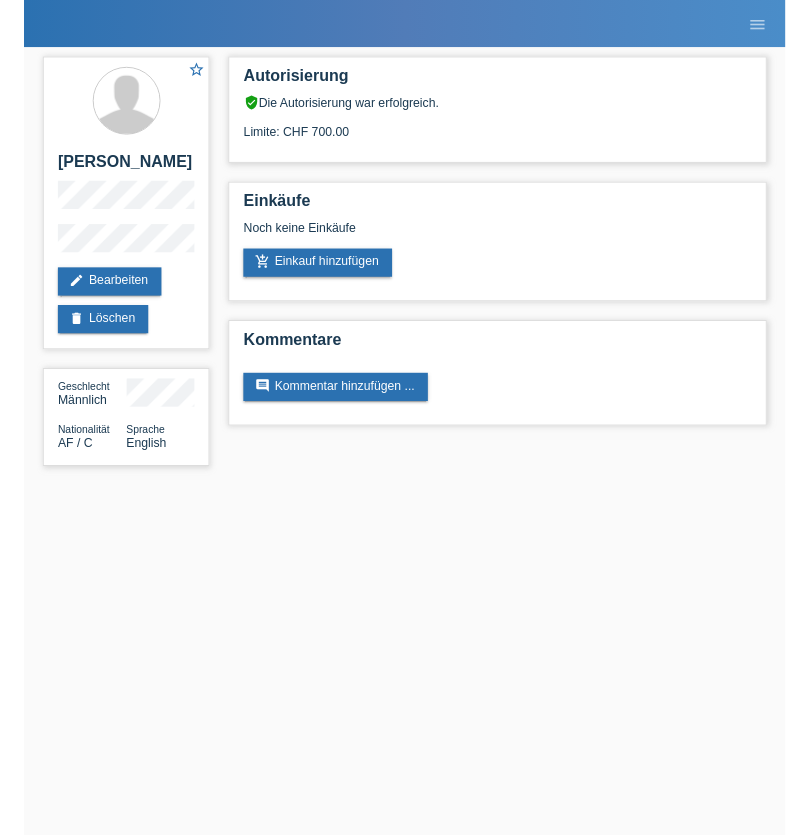 scroll, scrollTop: 0, scrollLeft: 0, axis: both 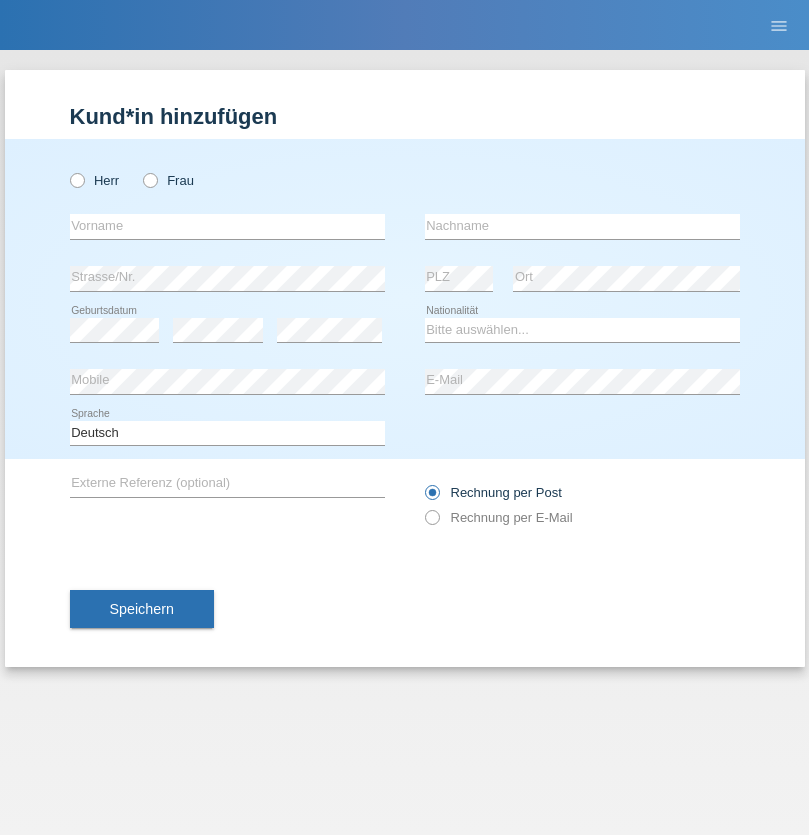 radio on "true" 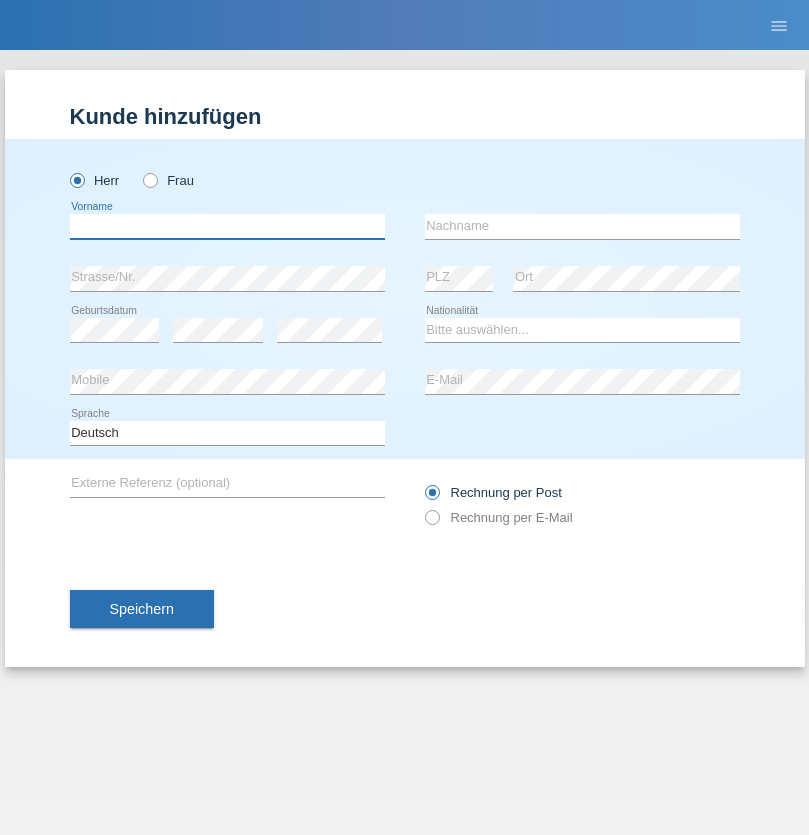 click at bounding box center [227, 226] 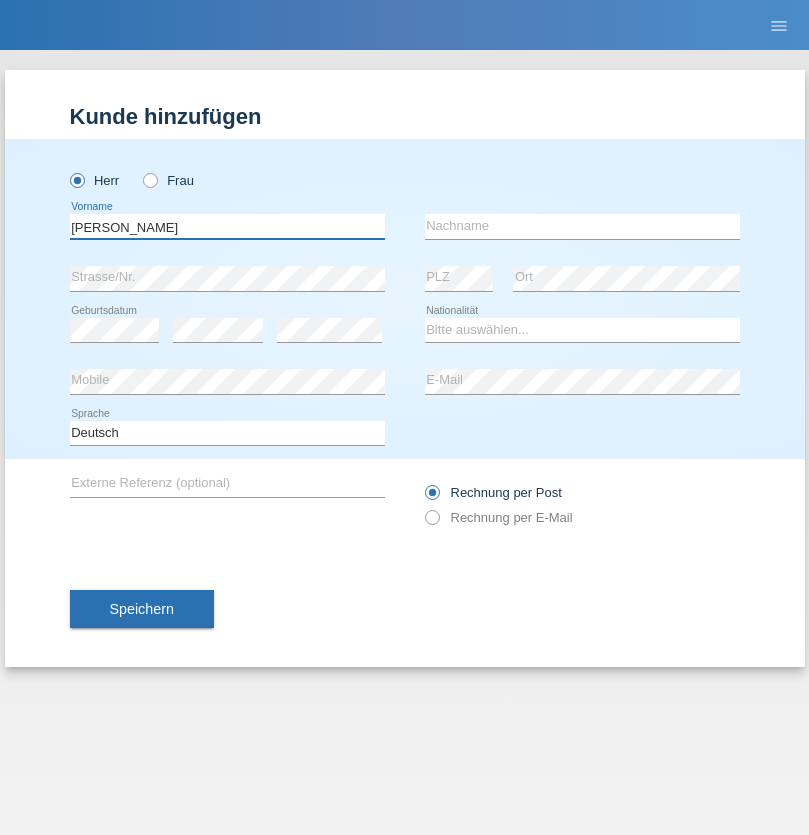 type on "[PERSON_NAME]" 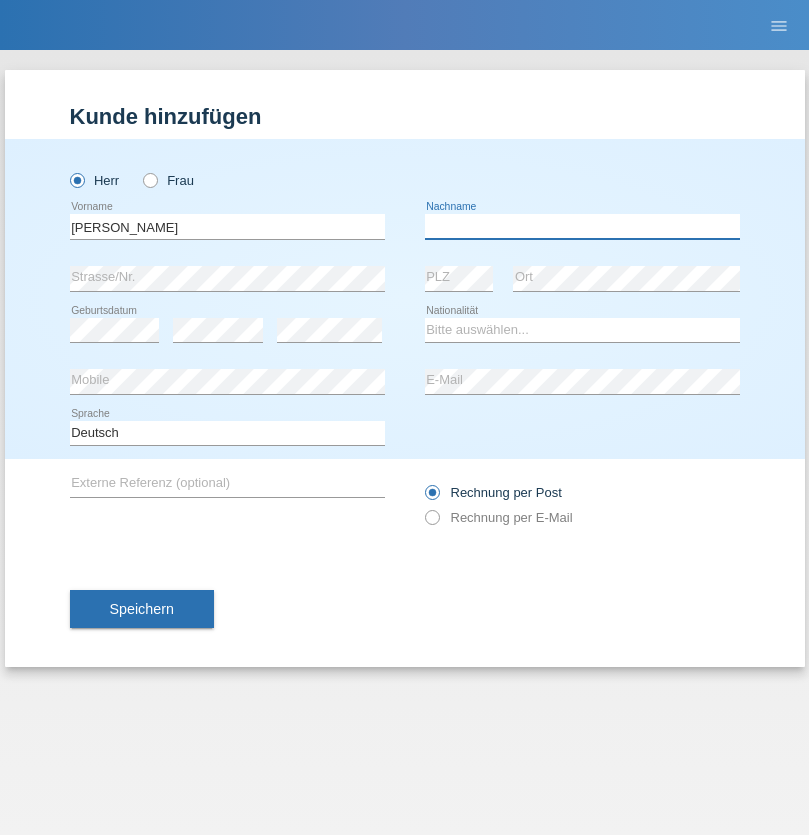 click at bounding box center (582, 226) 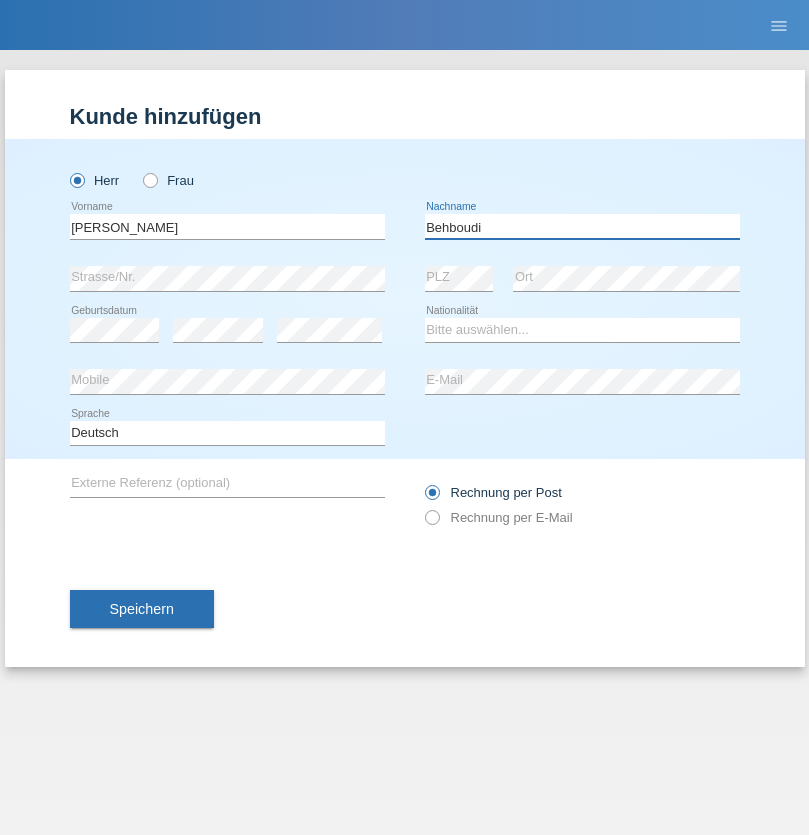 type on "Behboudi" 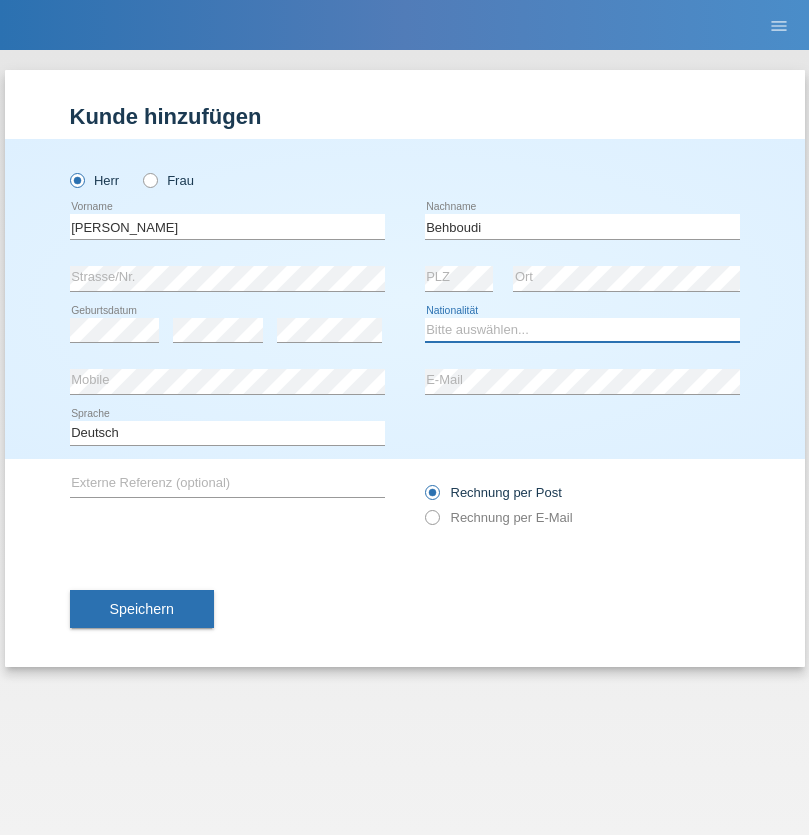 select on "AF" 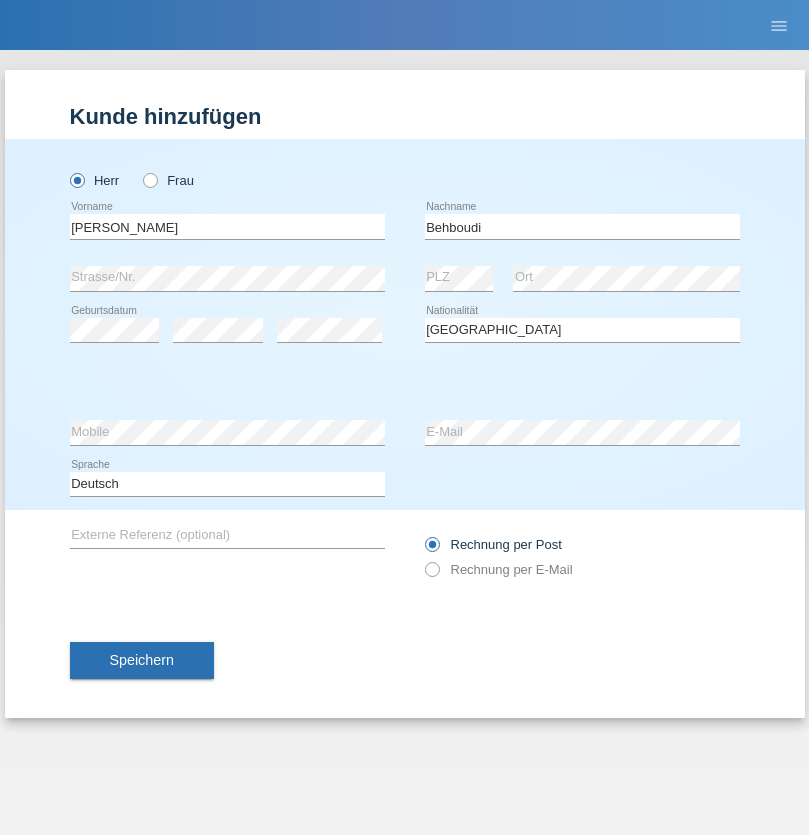 select on "C" 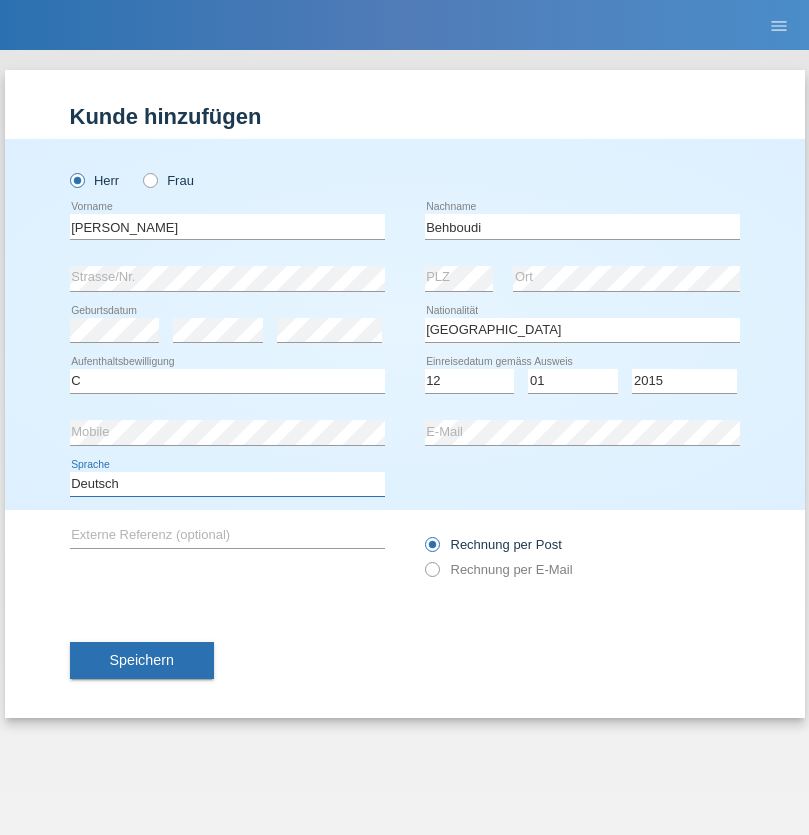 select on "en" 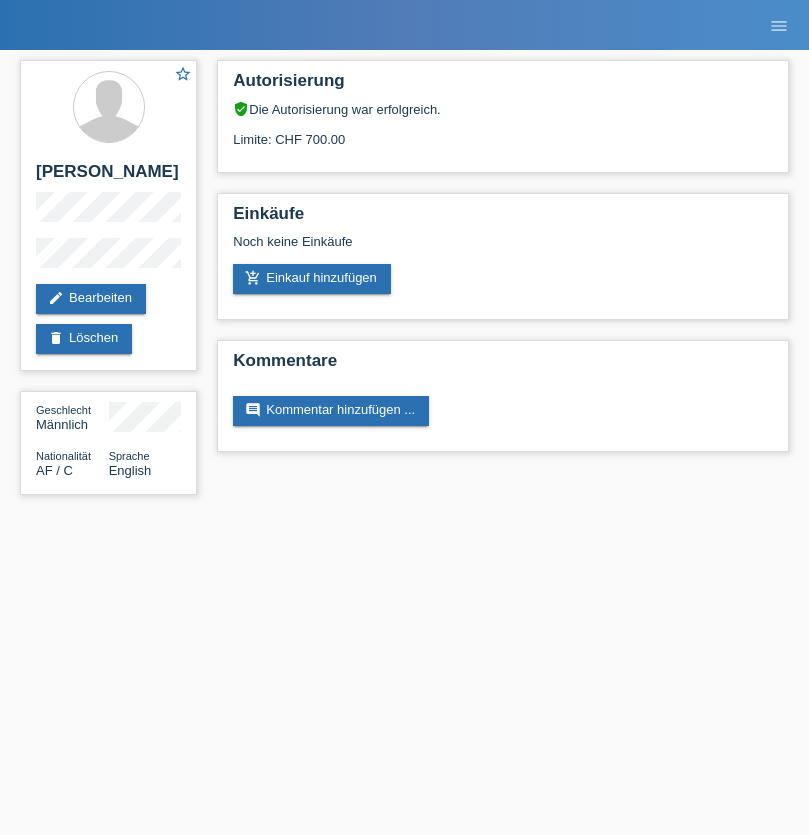 scroll, scrollTop: 0, scrollLeft: 0, axis: both 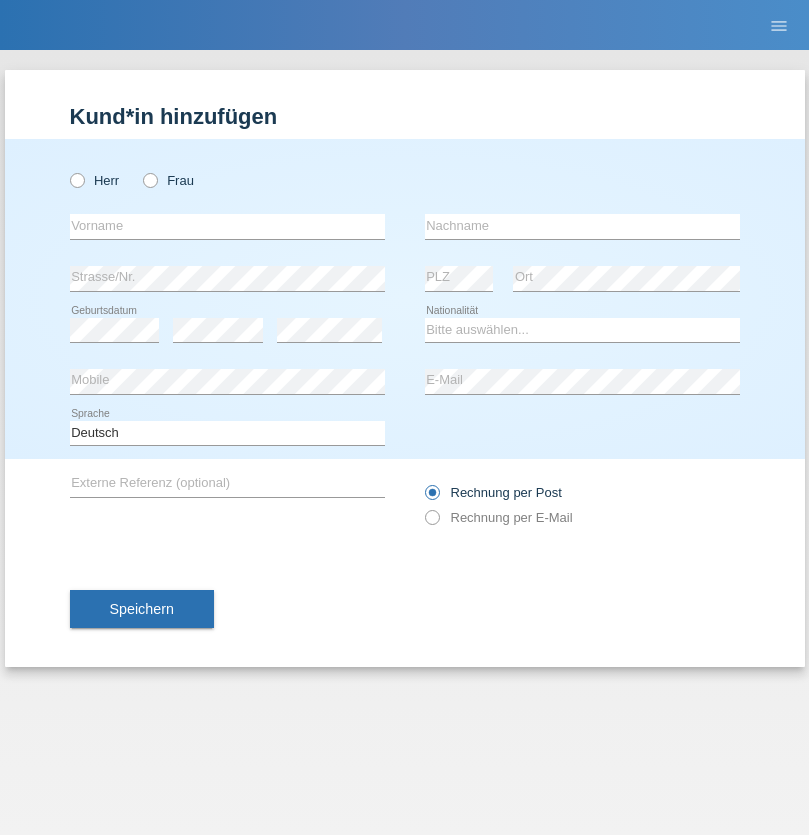 radio on "true" 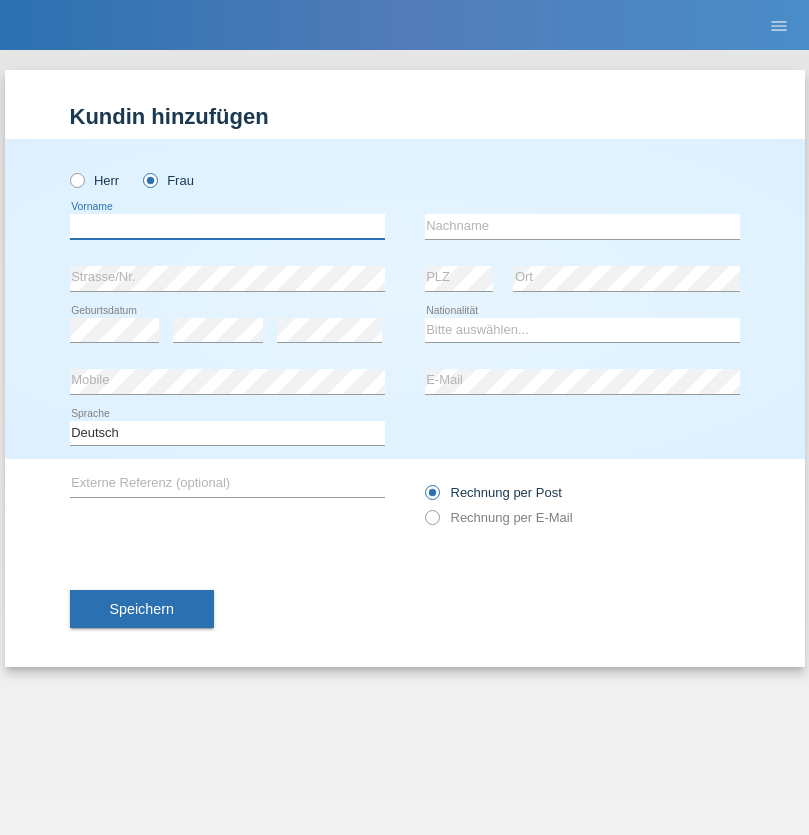 click at bounding box center (227, 226) 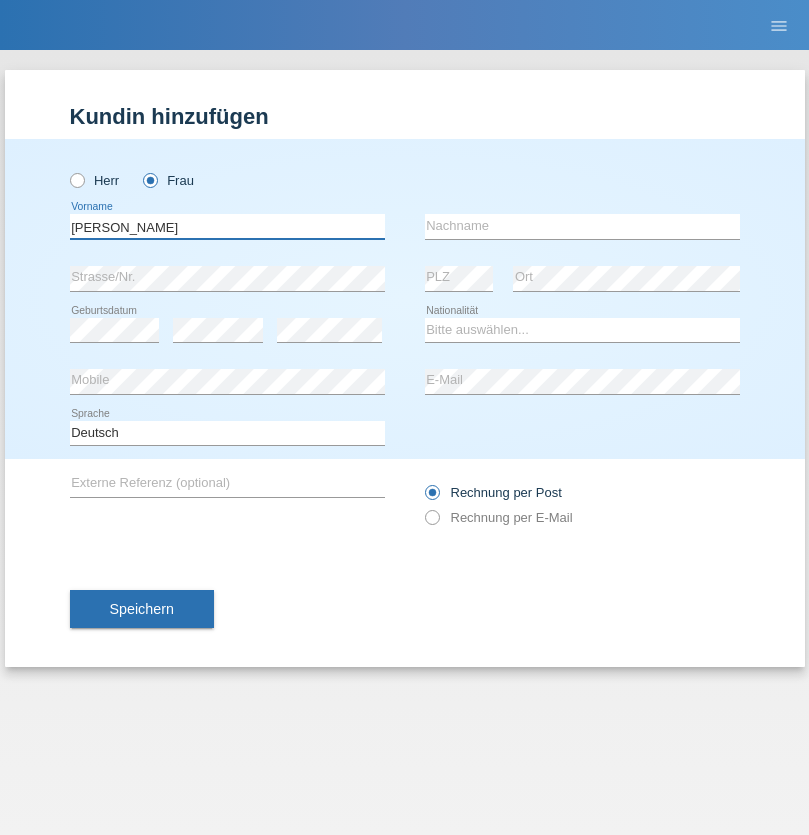 type on "[PERSON_NAME]" 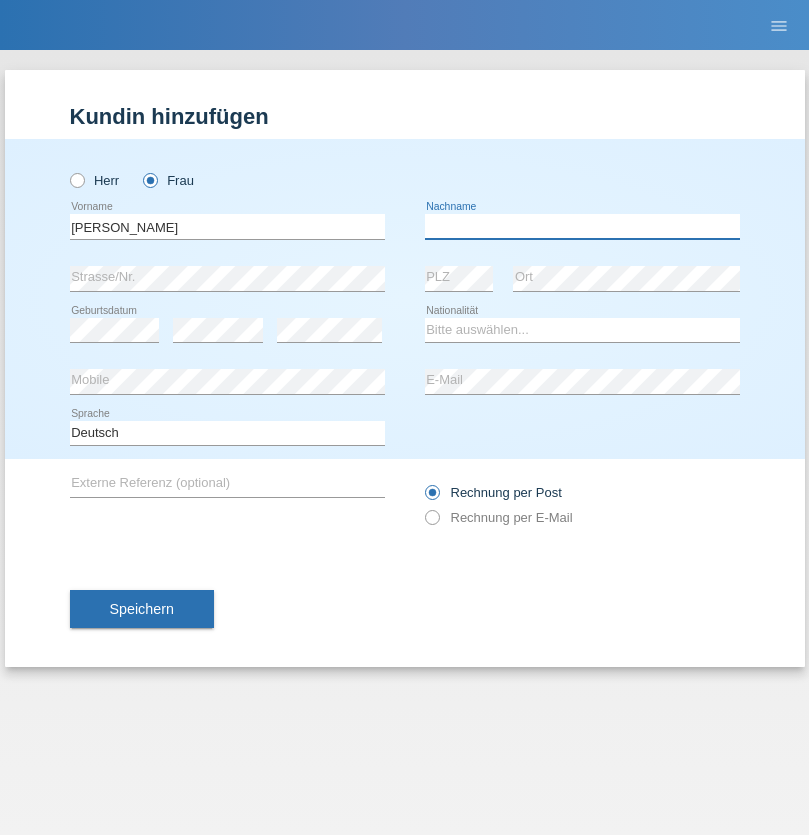 click at bounding box center [582, 226] 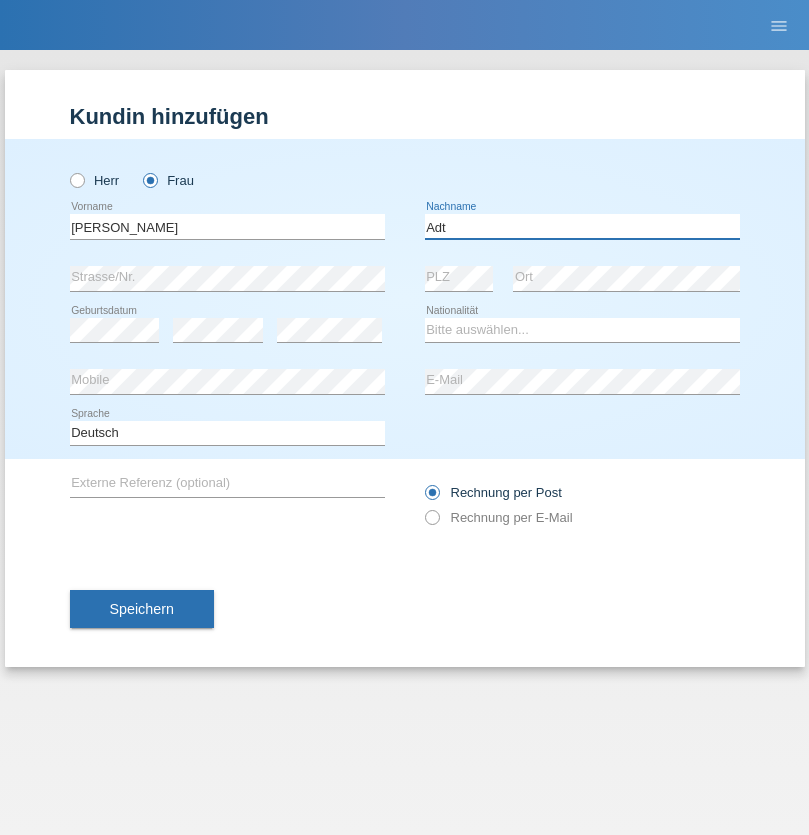 type on "Adt" 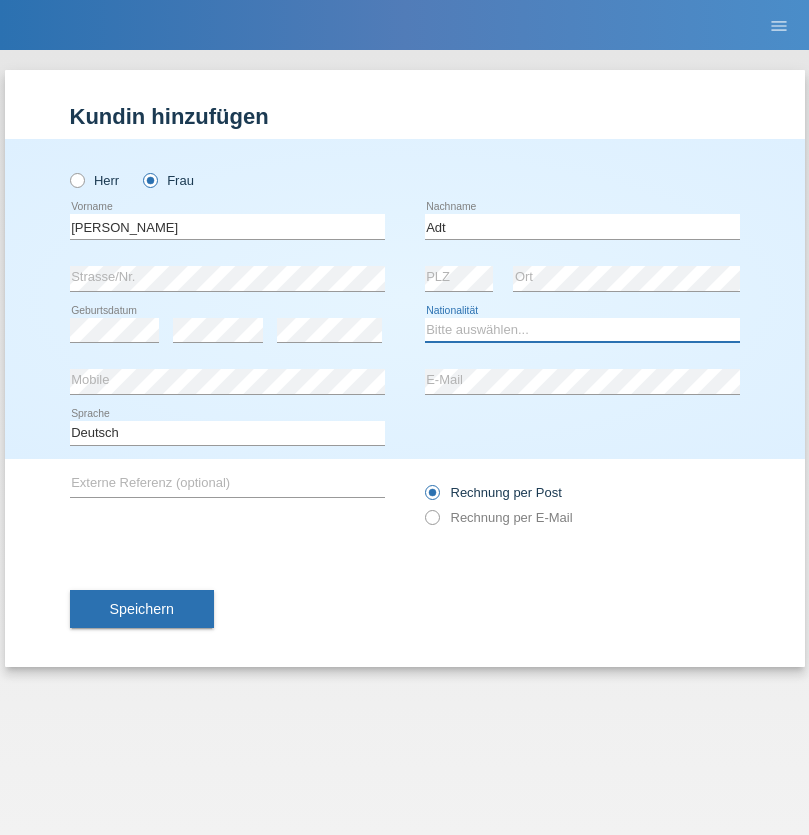 select on "LI" 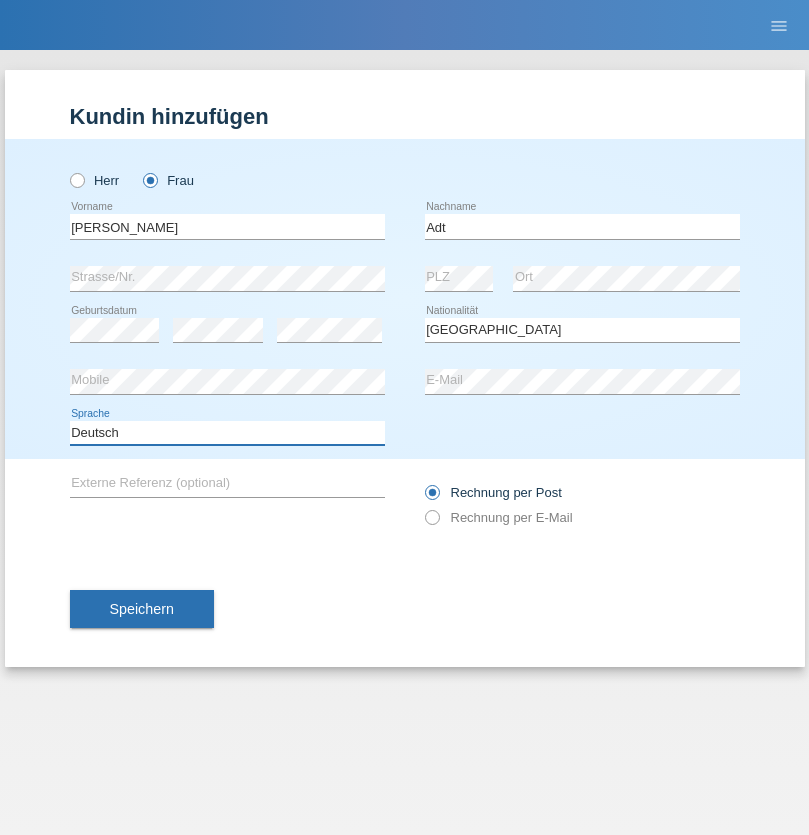 select on "en" 